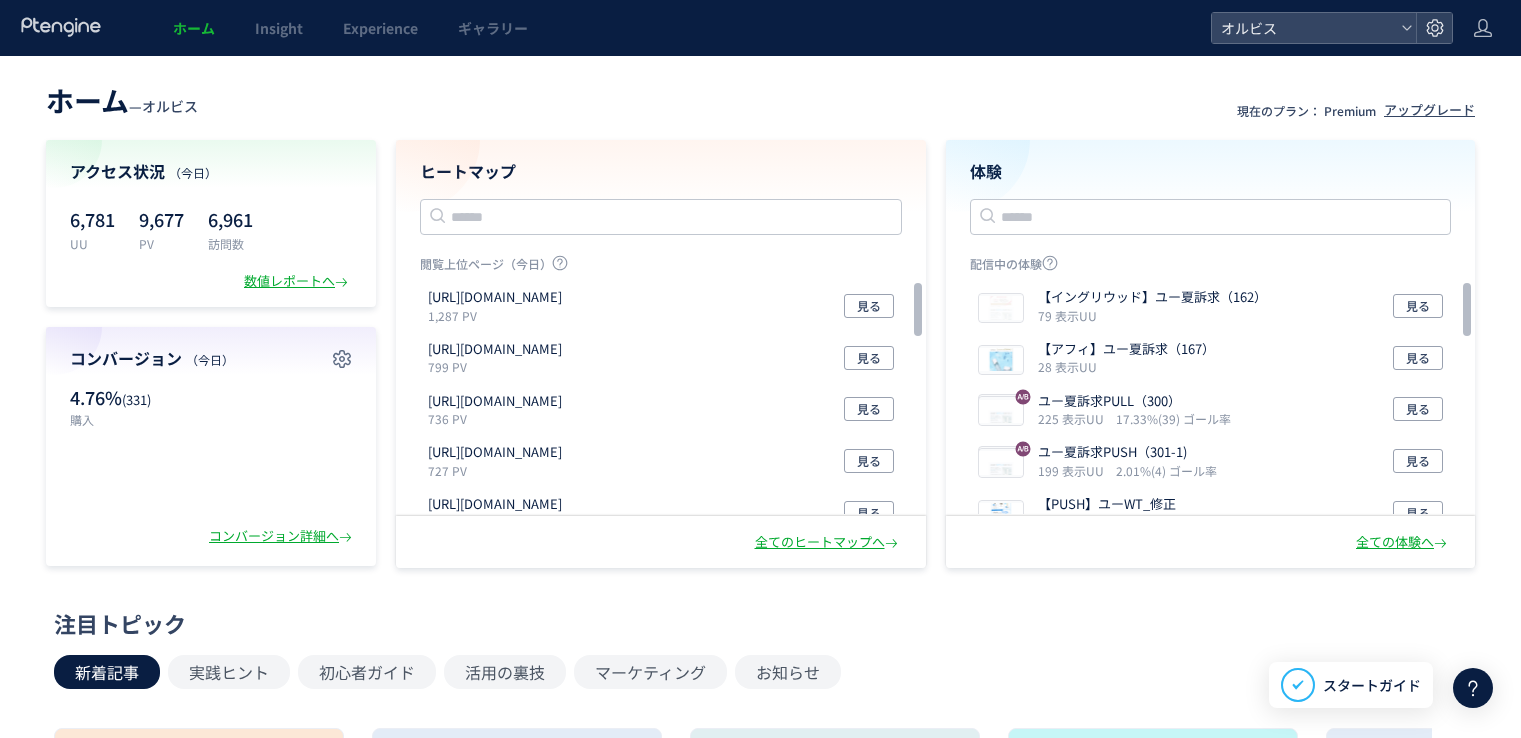 scroll, scrollTop: 0, scrollLeft: 0, axis: both 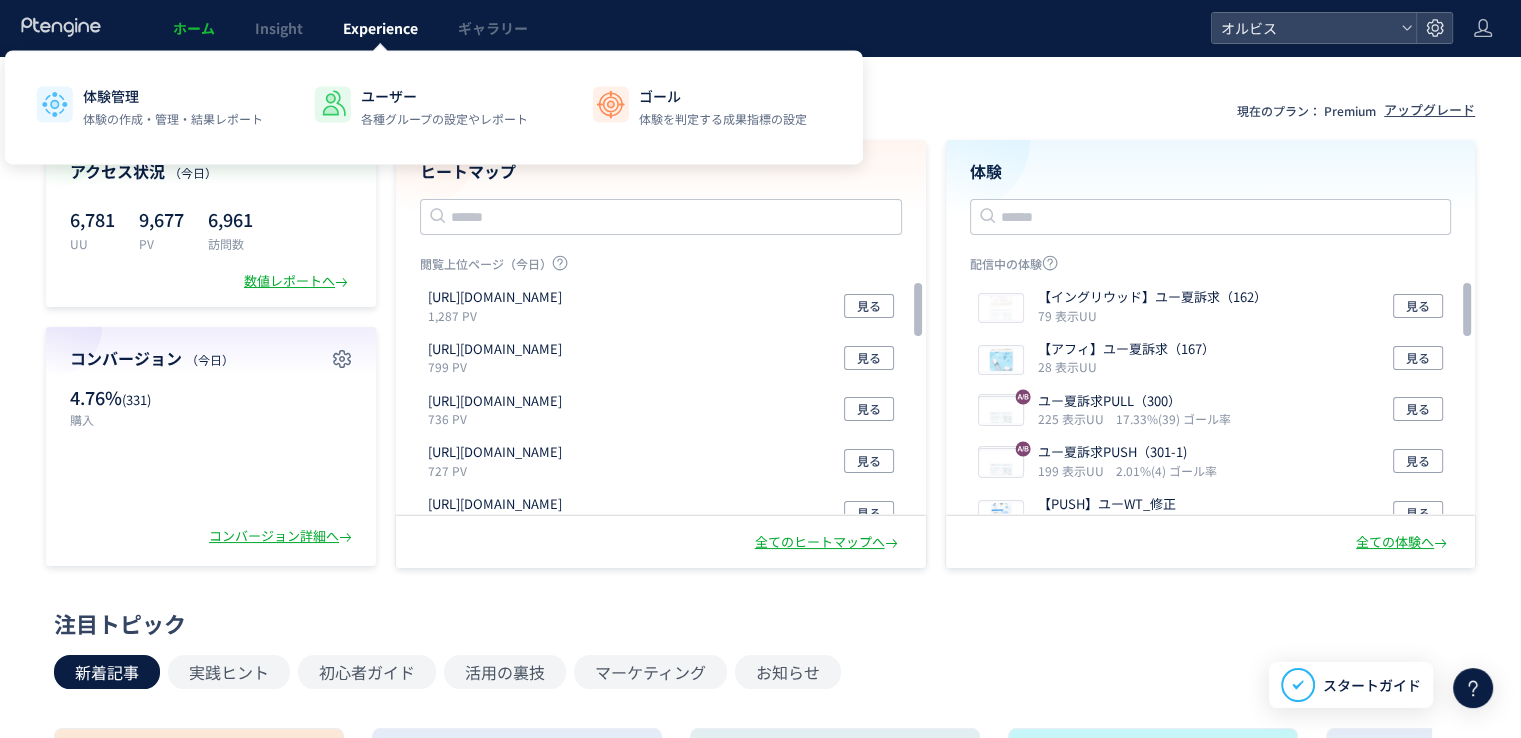 click on "Experience" 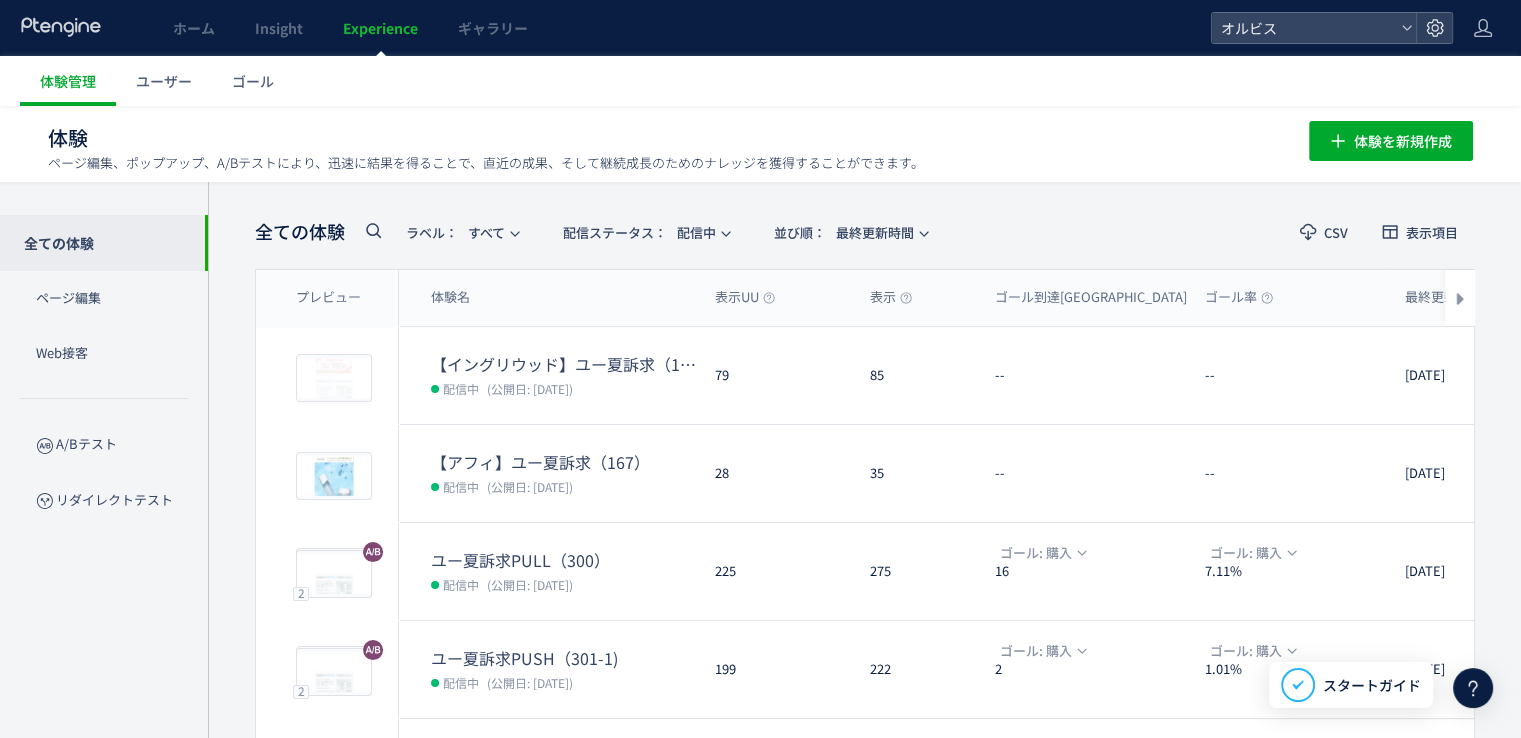 click on "(公開日: [DATE])" at bounding box center (530, 388) 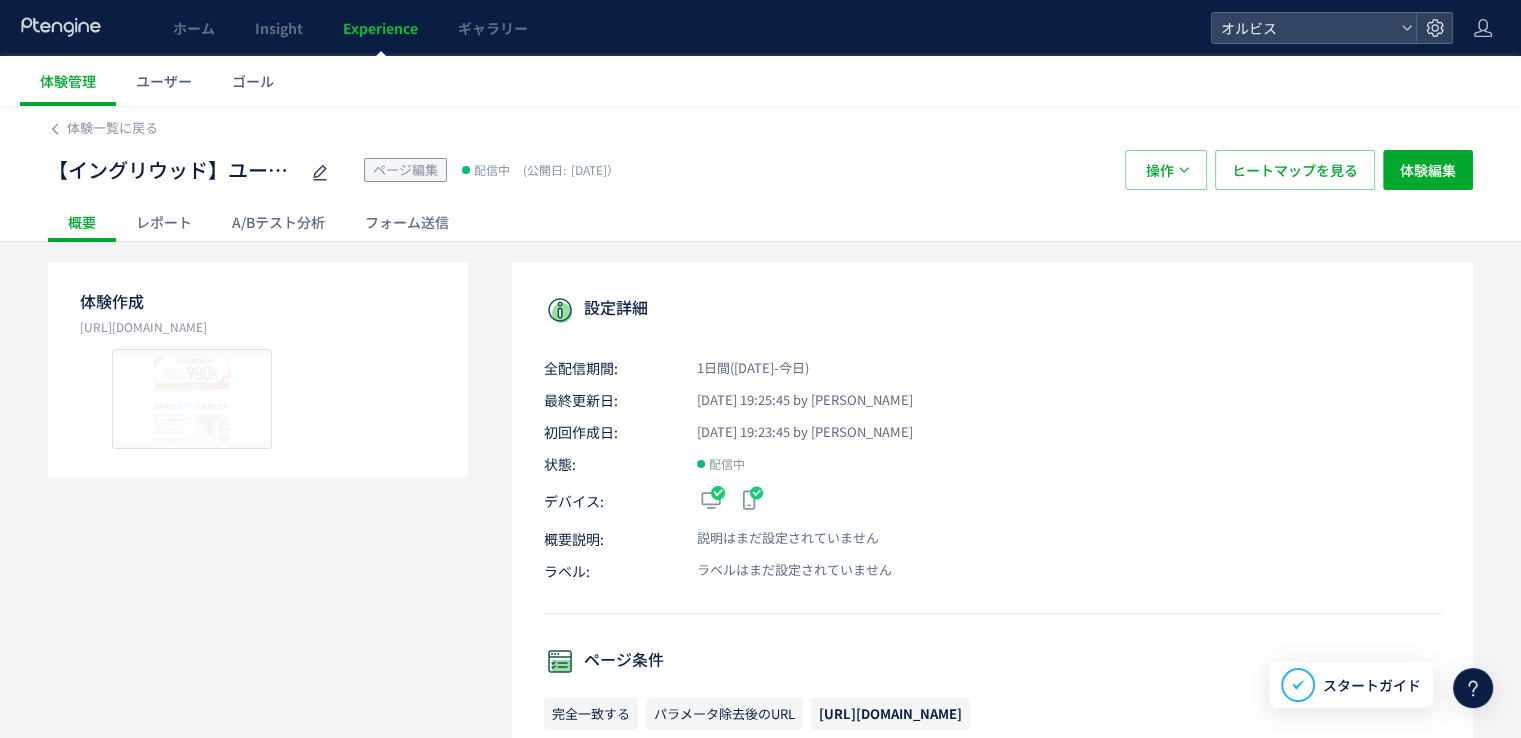 click on "A/Bテスト分析" 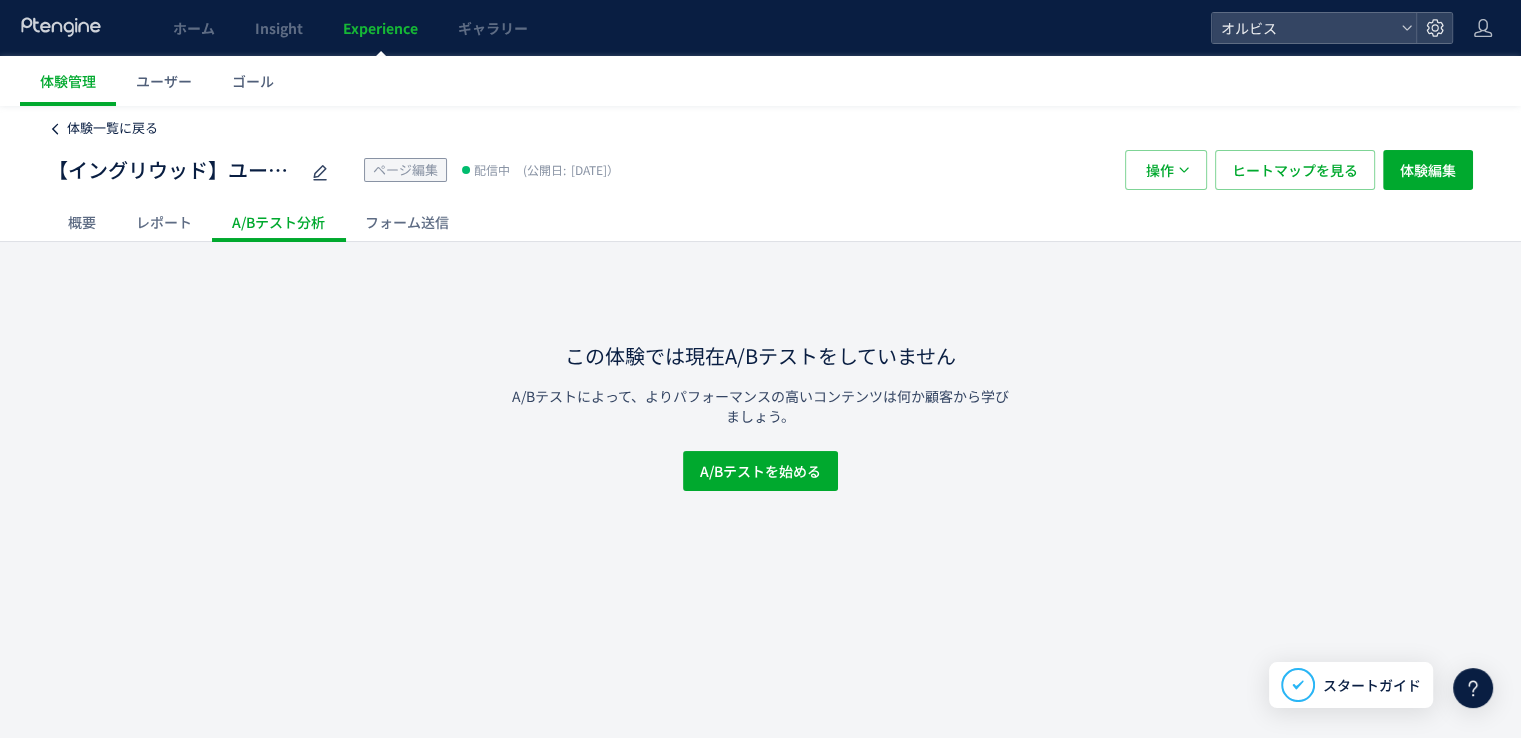 click on "体験一覧に戻る" 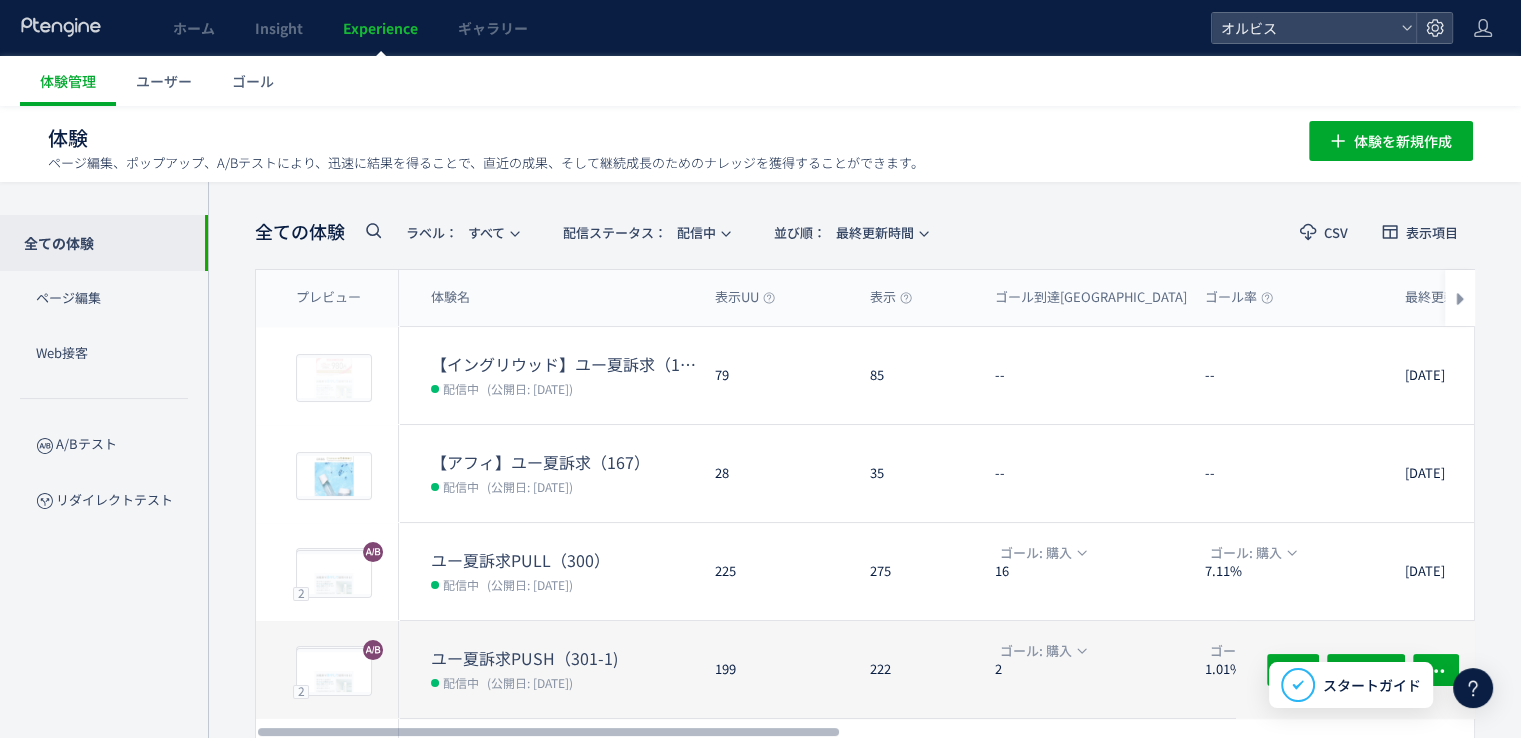 click on "ユー夏訴求PUSH（301-1)" at bounding box center (565, 658) 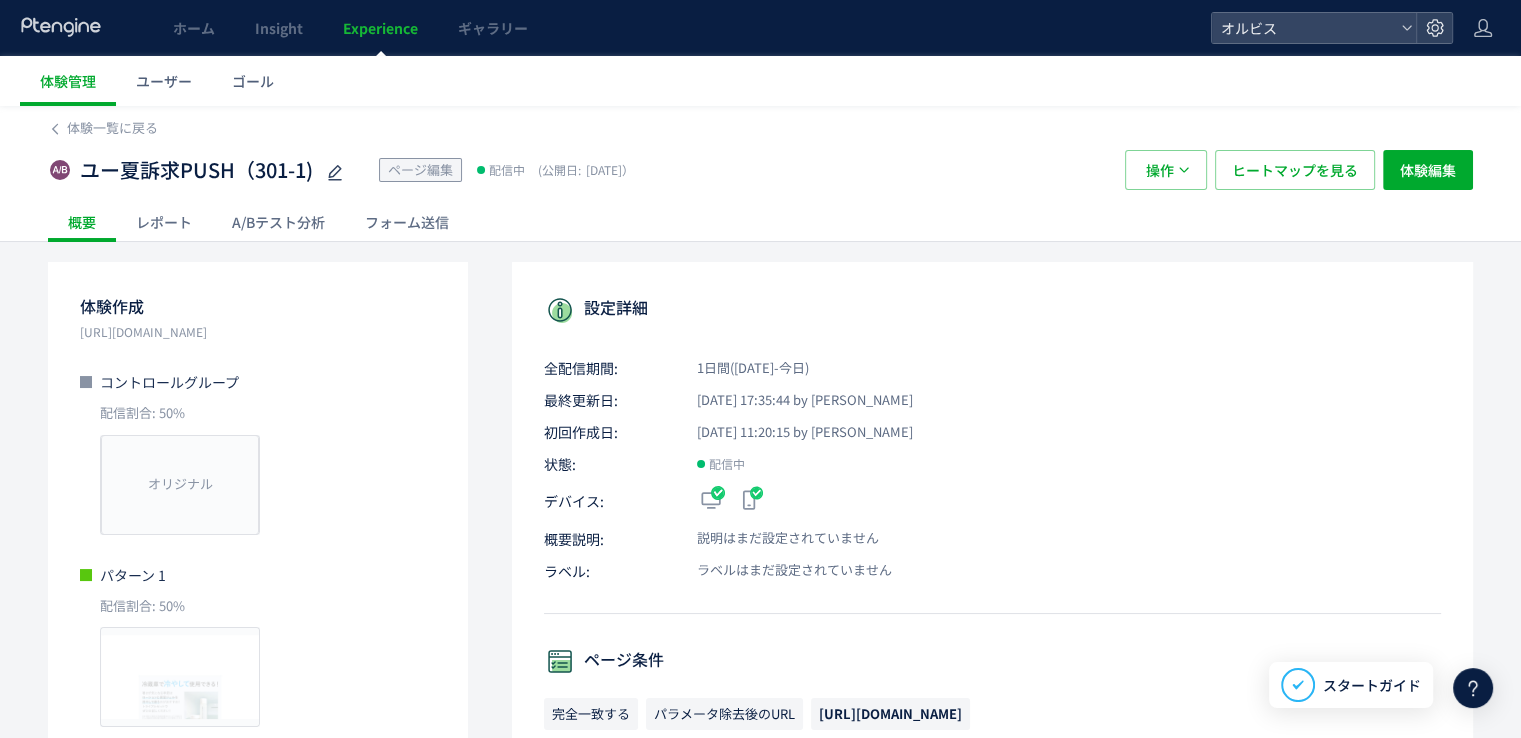 click on "A/Bテスト分析" 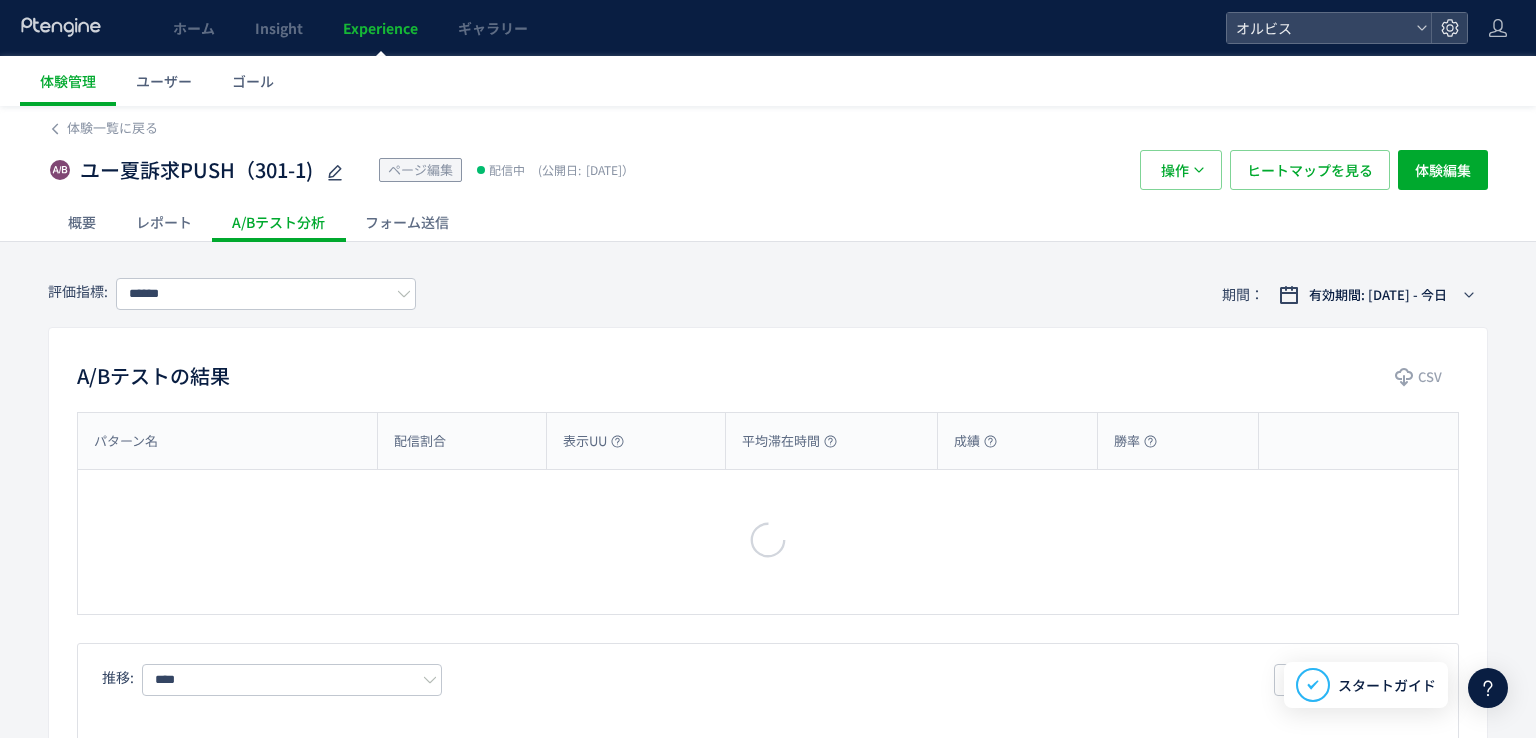 type on "*********" 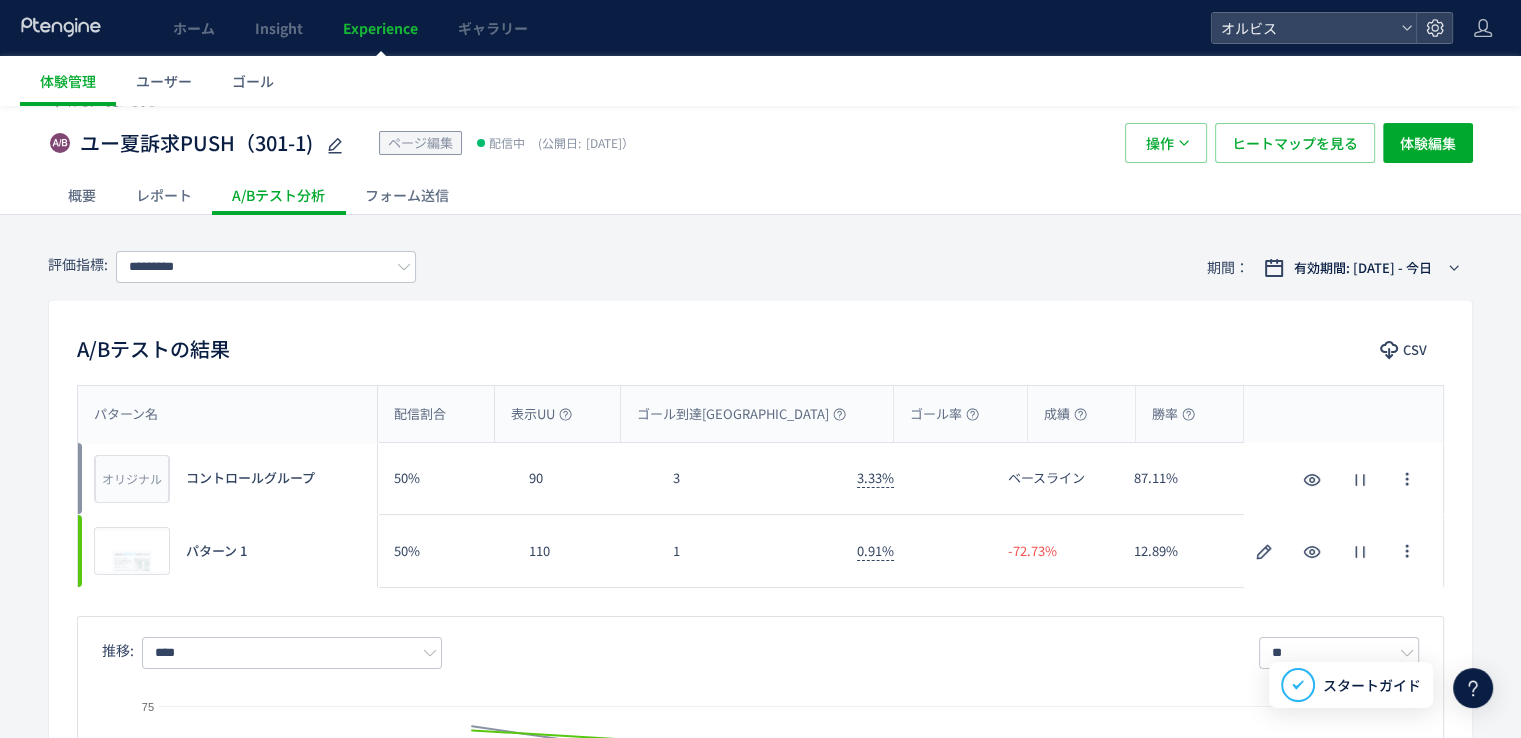 scroll, scrollTop: 0, scrollLeft: 0, axis: both 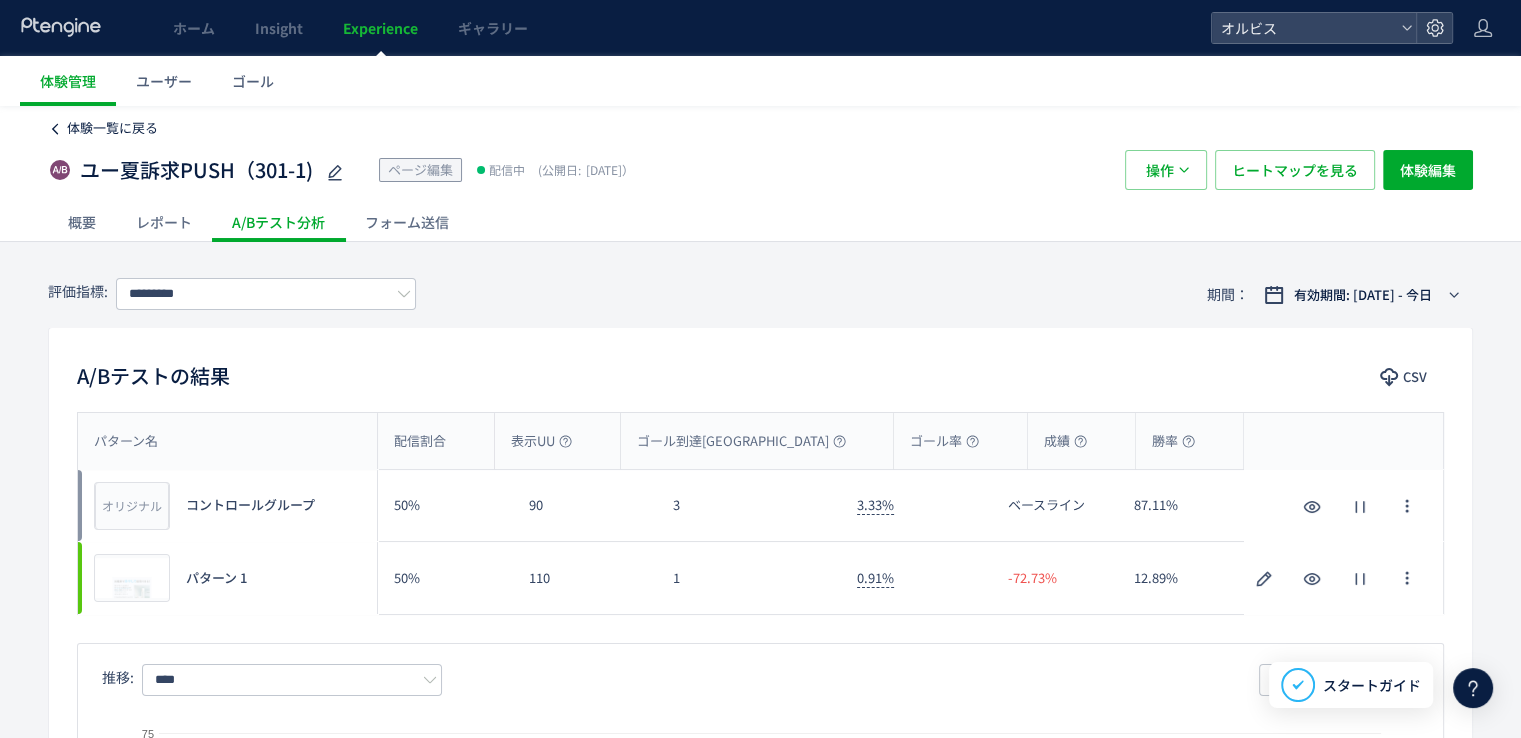 click on "体験一覧に戻る" 